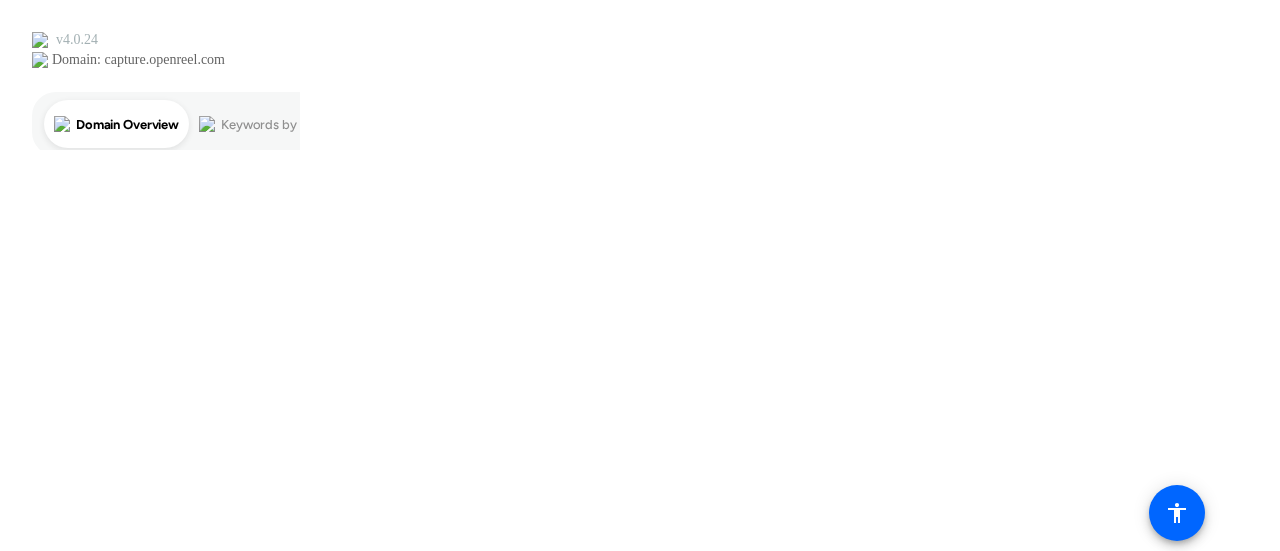 scroll, scrollTop: 0, scrollLeft: 0, axis: both 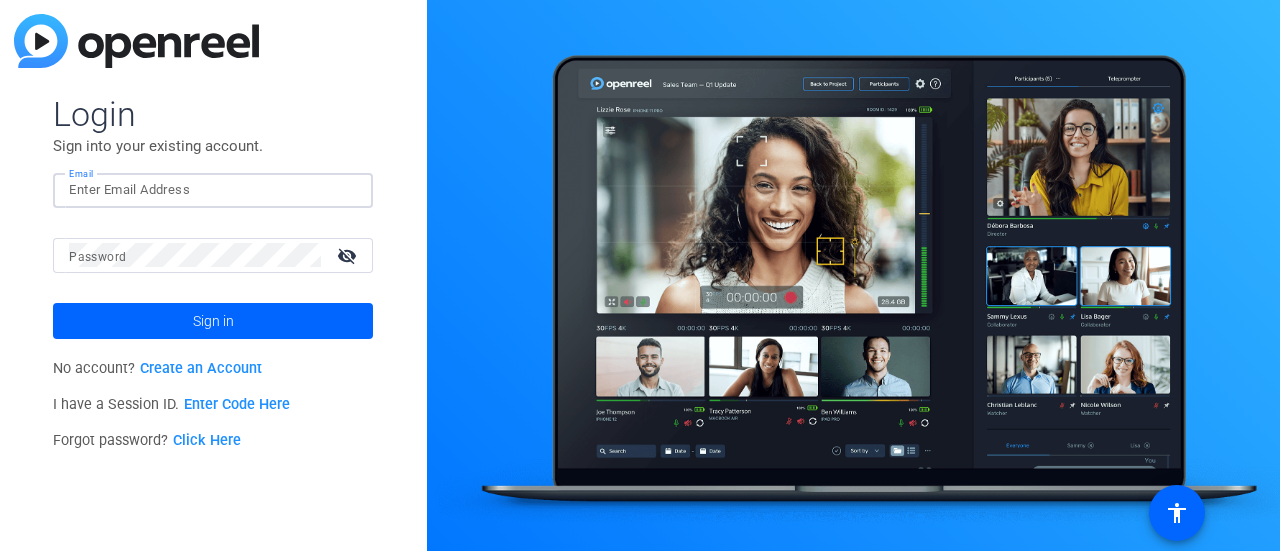 click on "Email" at bounding box center (213, 190) 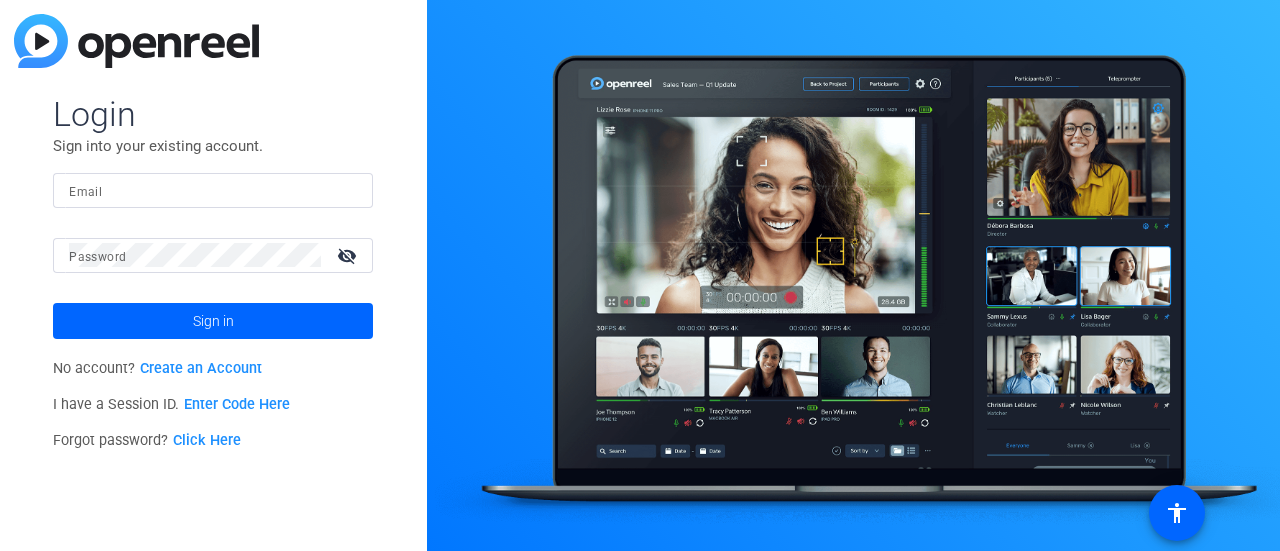 click on "Login Sign into your existing account. Email Password visibility_off Sign in No account?  Create an Account I have a Session ID.  Enter Code Here Forgot password?  Click Here" 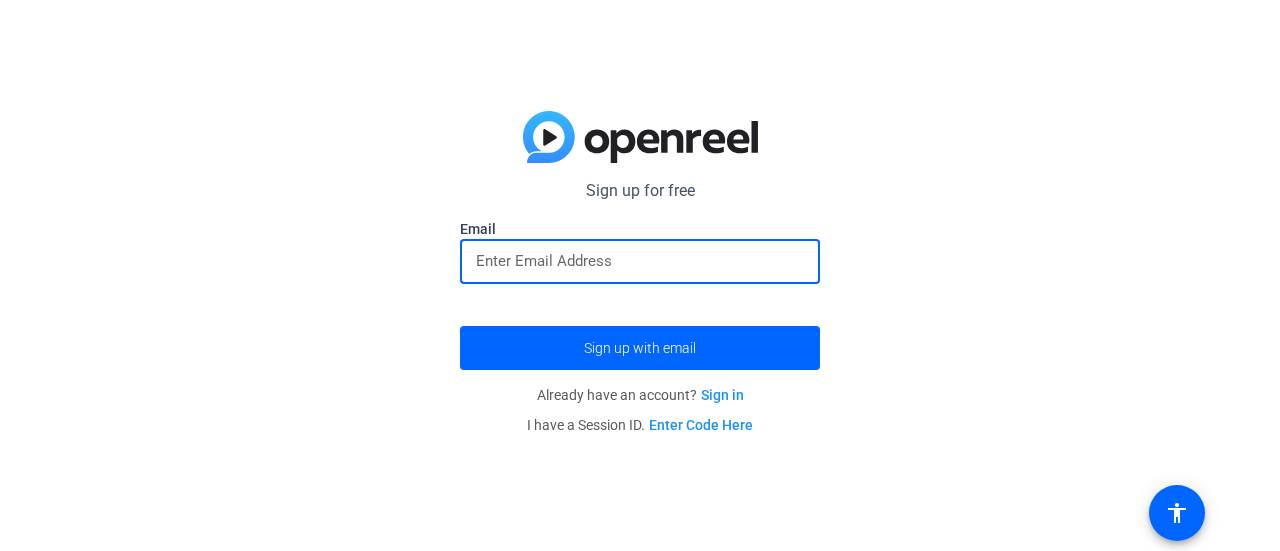 click at bounding box center [640, 261] 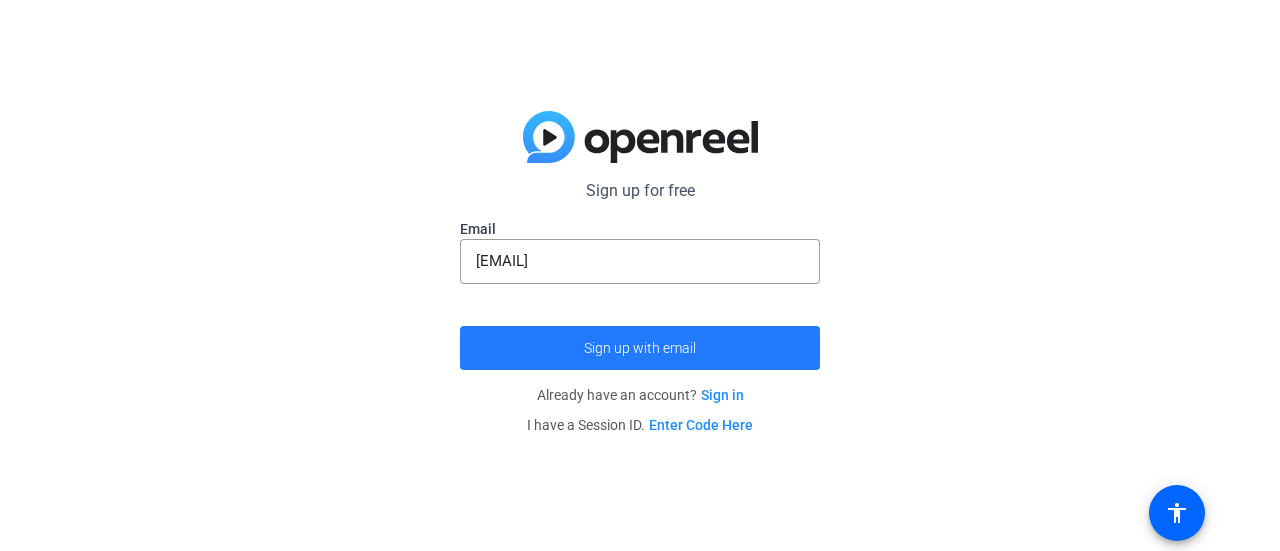 click 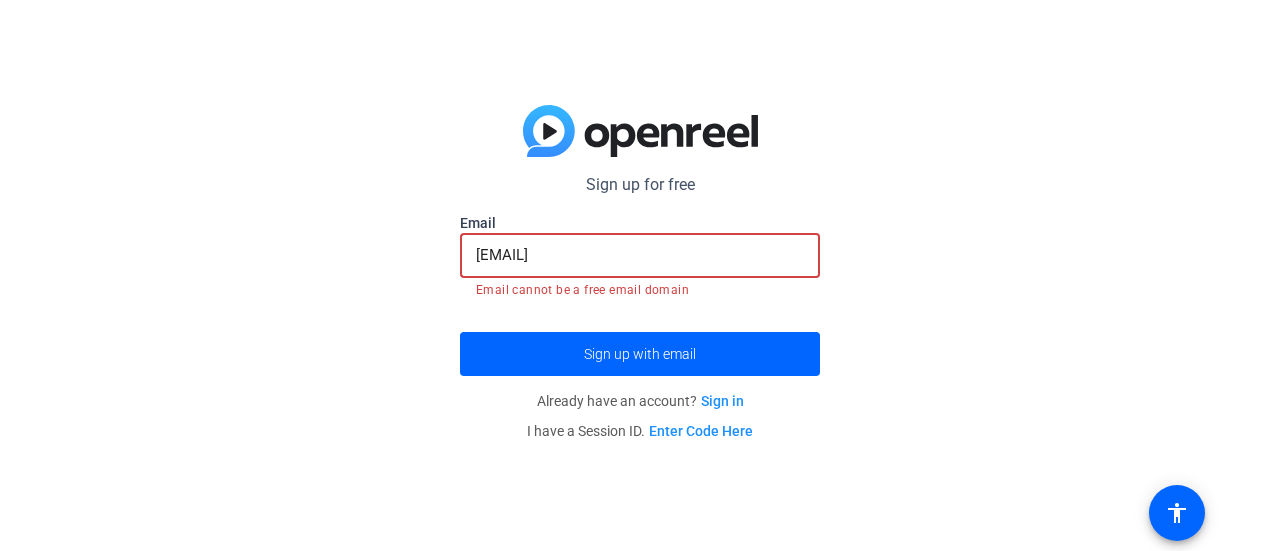 drag, startPoint x: 697, startPoint y: 261, endPoint x: 411, endPoint y: 277, distance: 286.4472 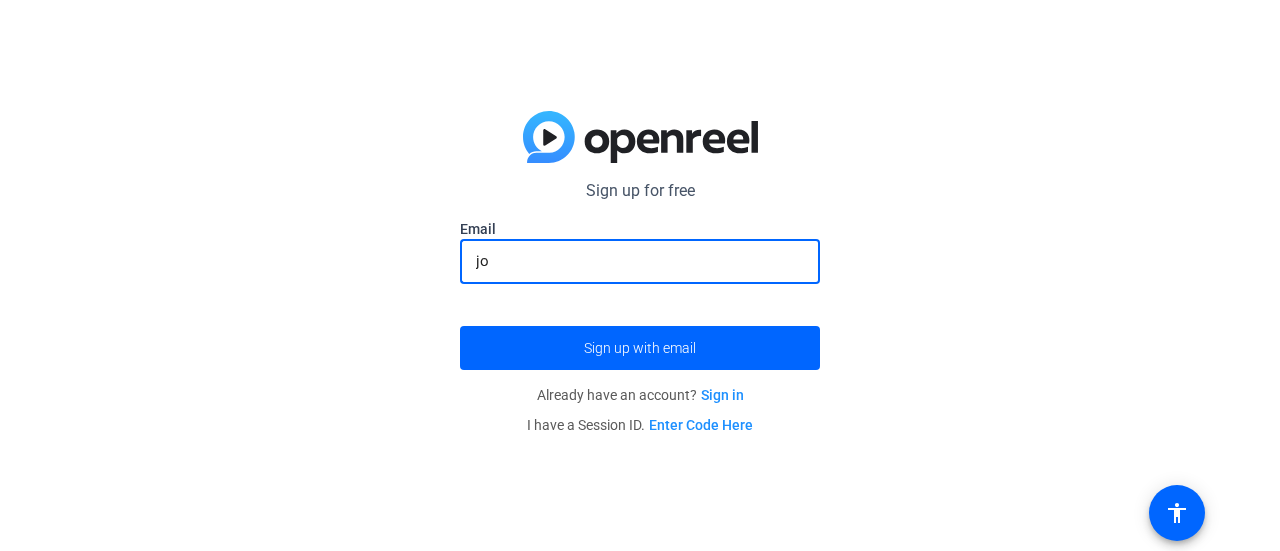 type on "[EMAIL]" 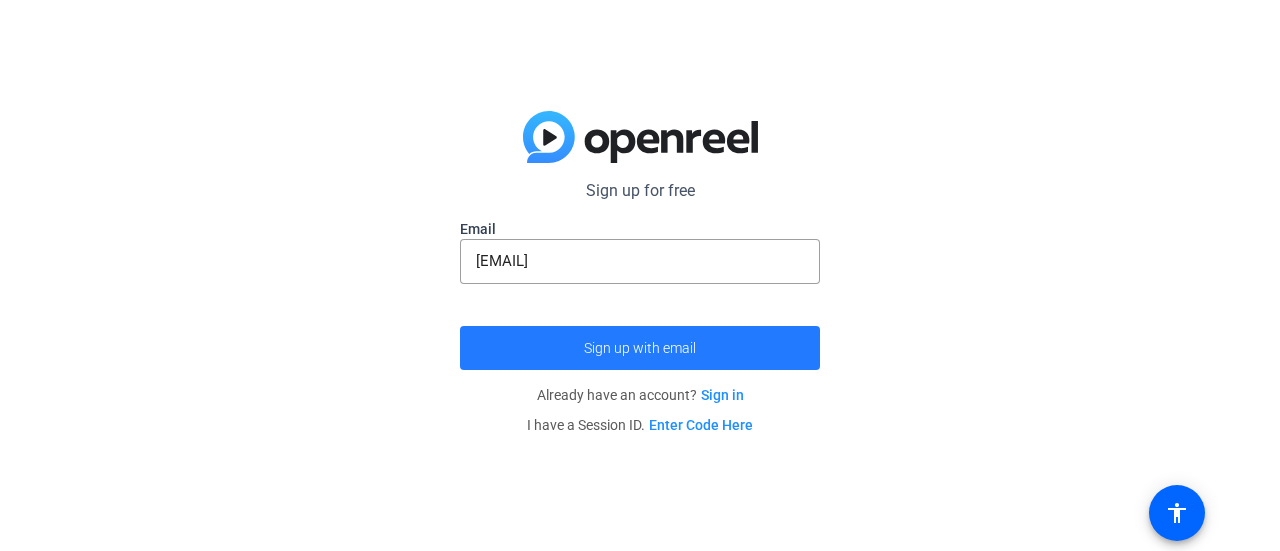 click 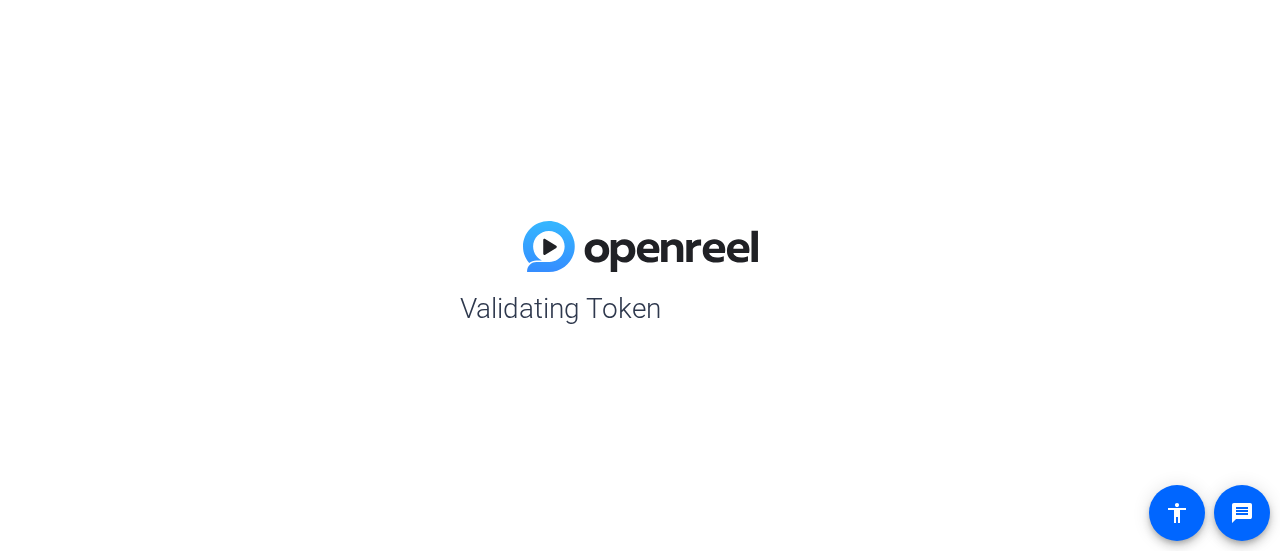 scroll, scrollTop: 0, scrollLeft: 0, axis: both 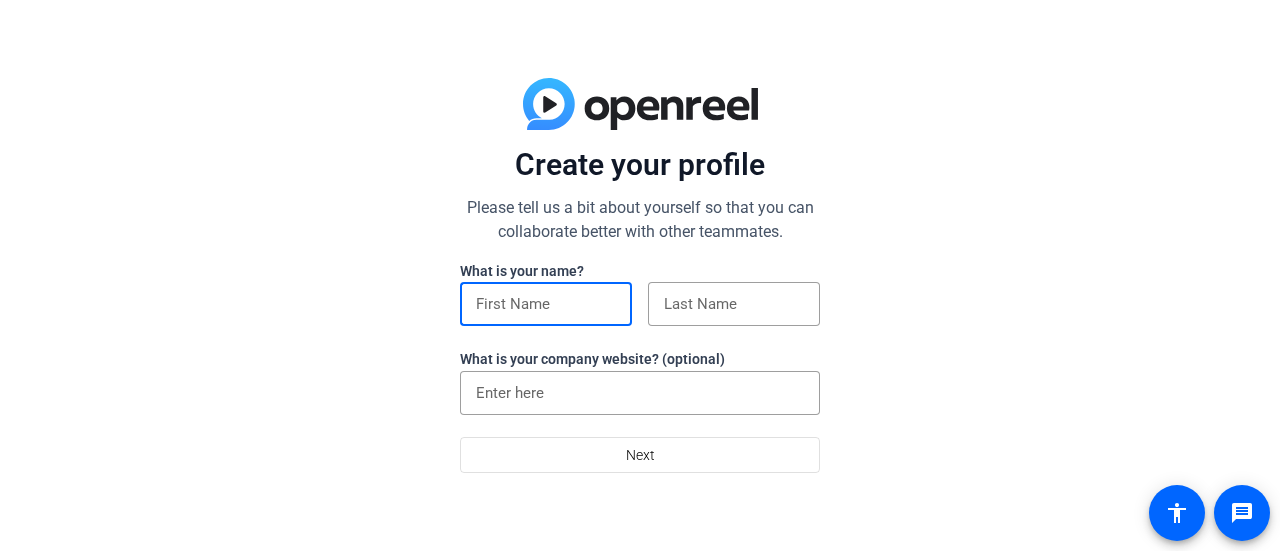 click at bounding box center (546, 304) 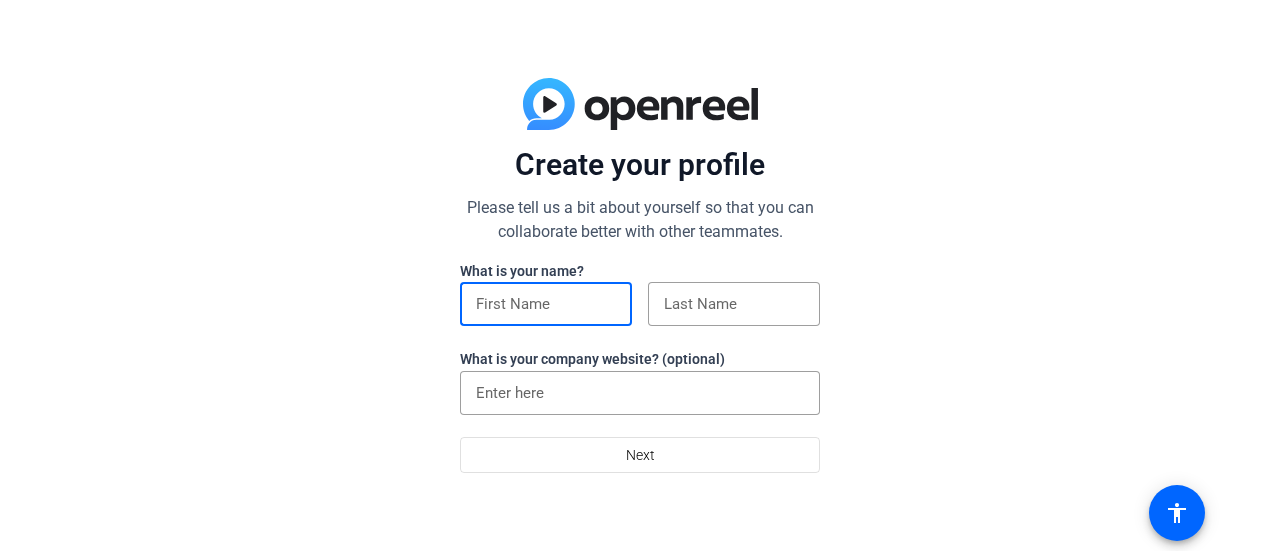type on "Joshua" 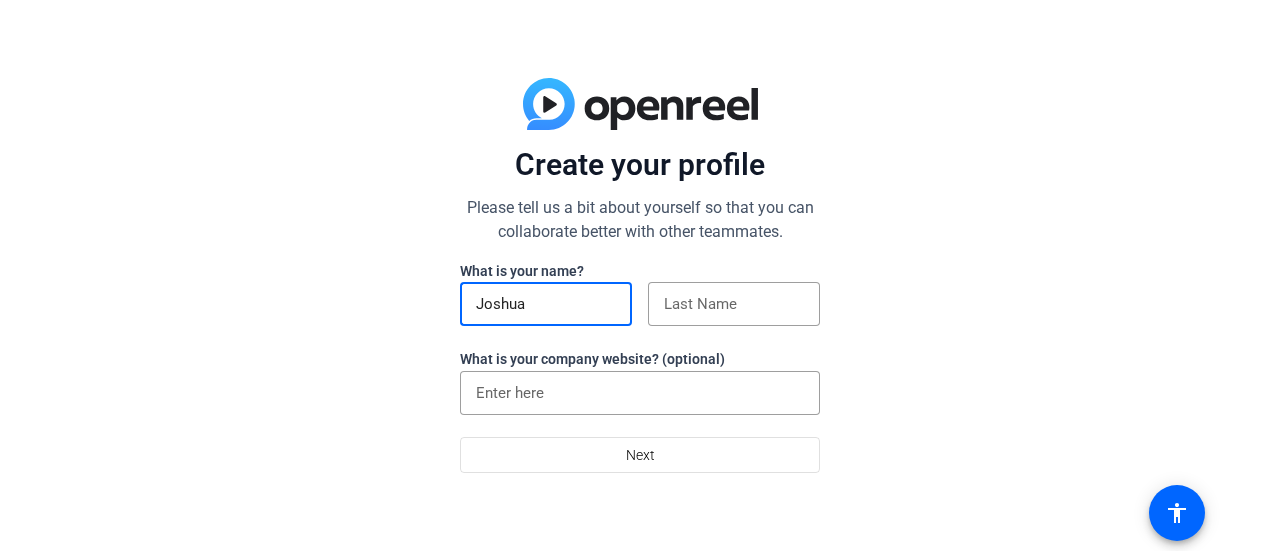 type on "Johnson" 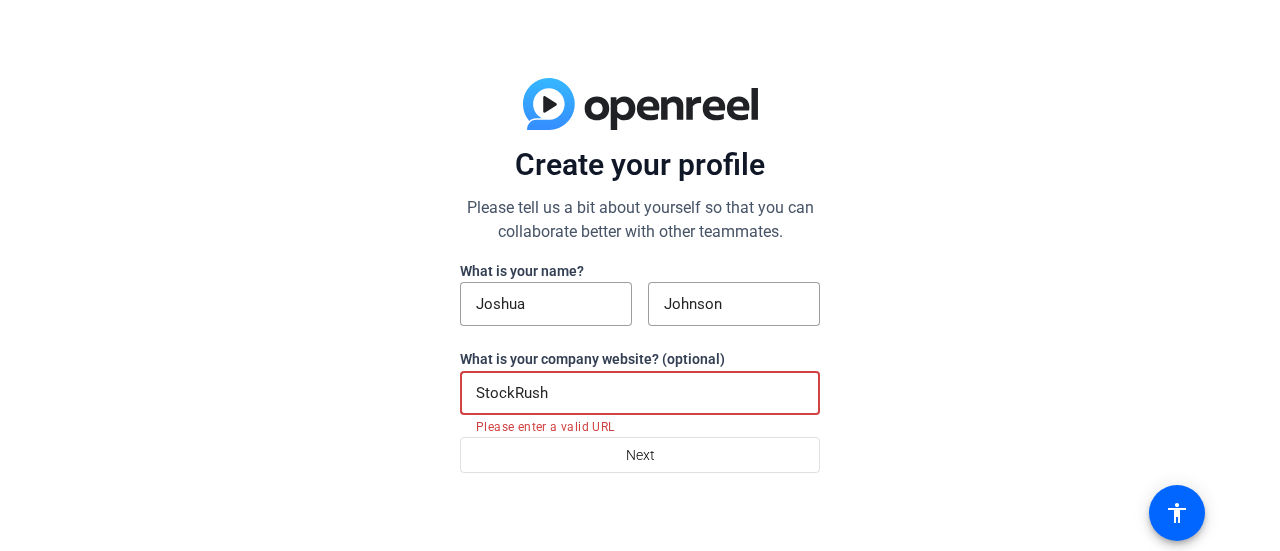 drag, startPoint x: 689, startPoint y: 400, endPoint x: 454, endPoint y: 403, distance: 235.01915 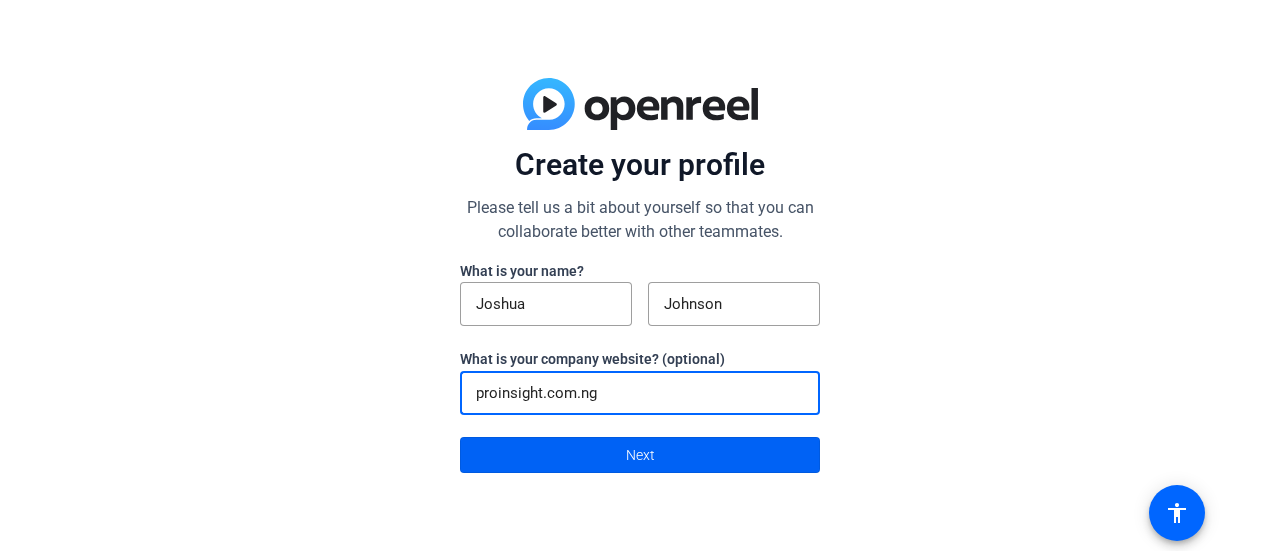type on "proinsight.com.ng" 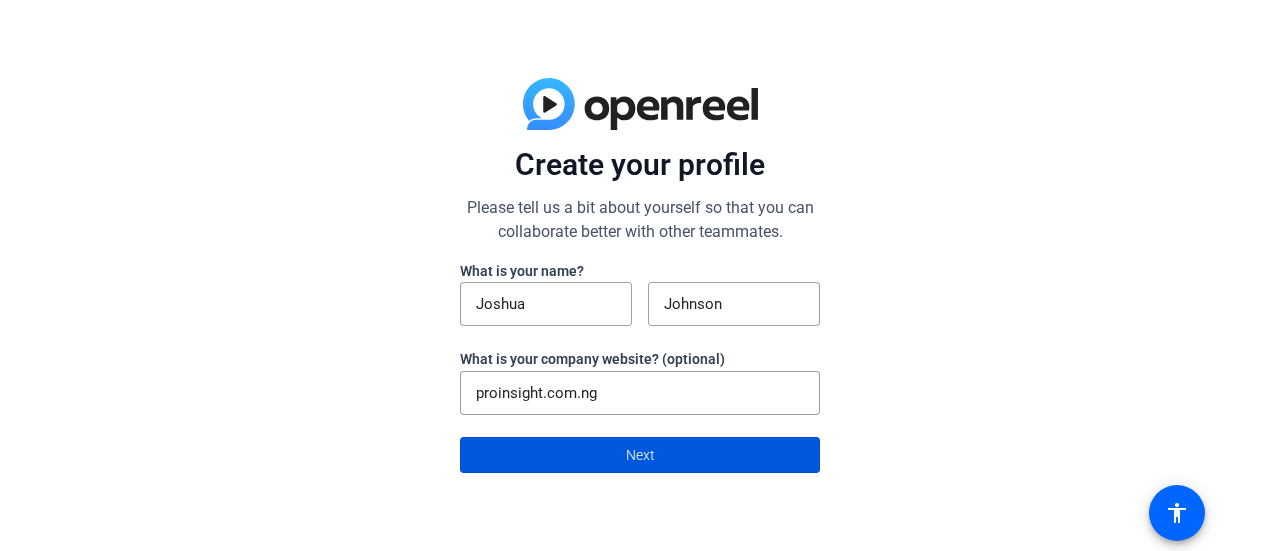 click on "Next" 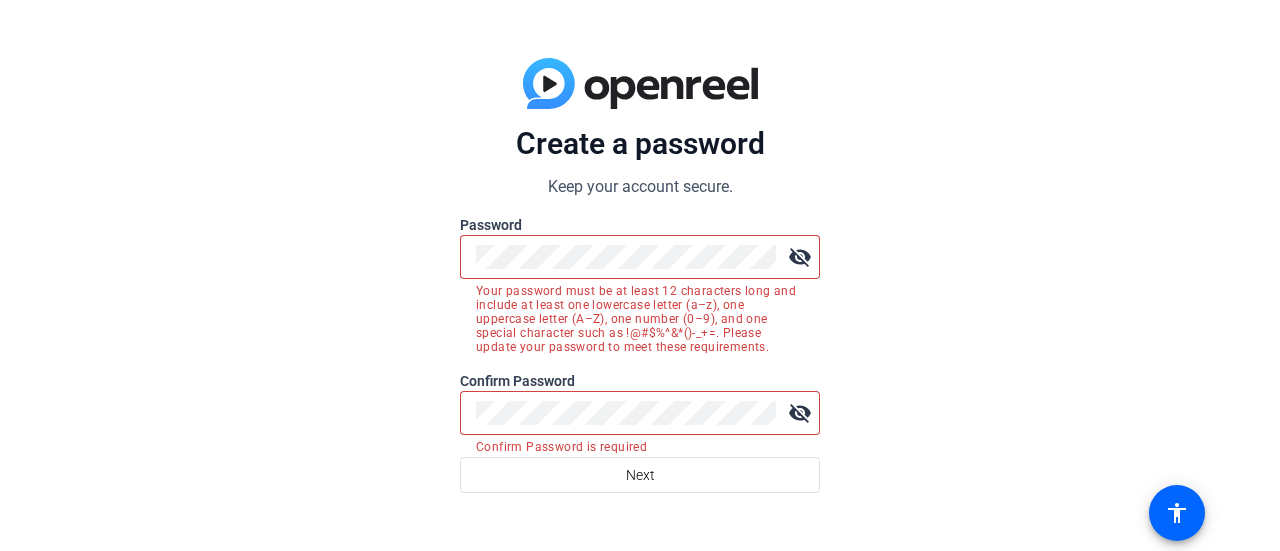click on "visibility_off" 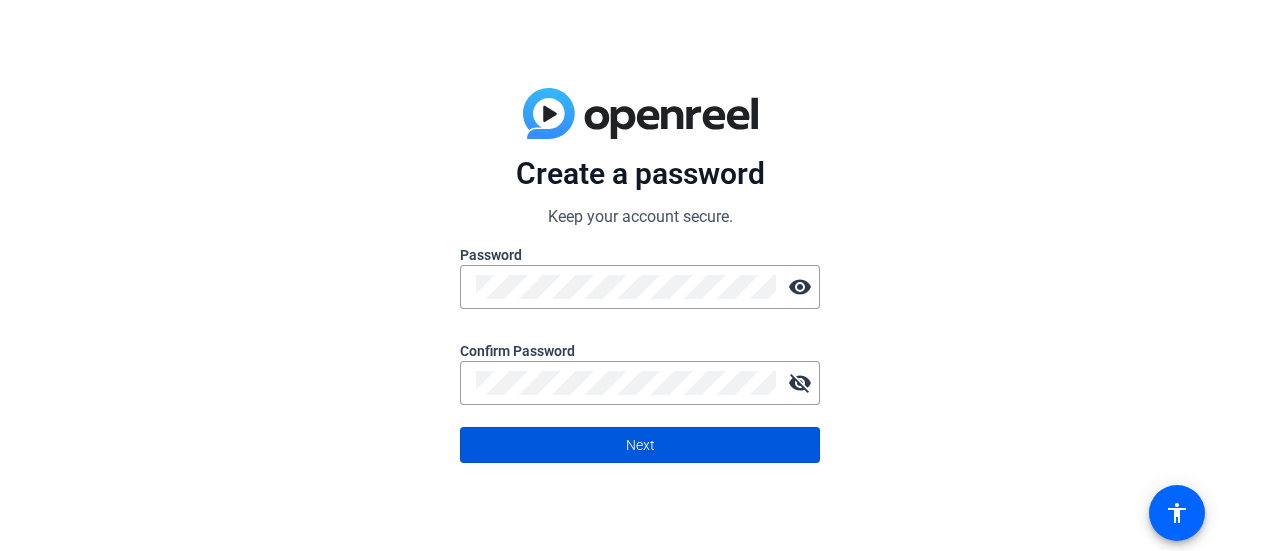 click on "Next" 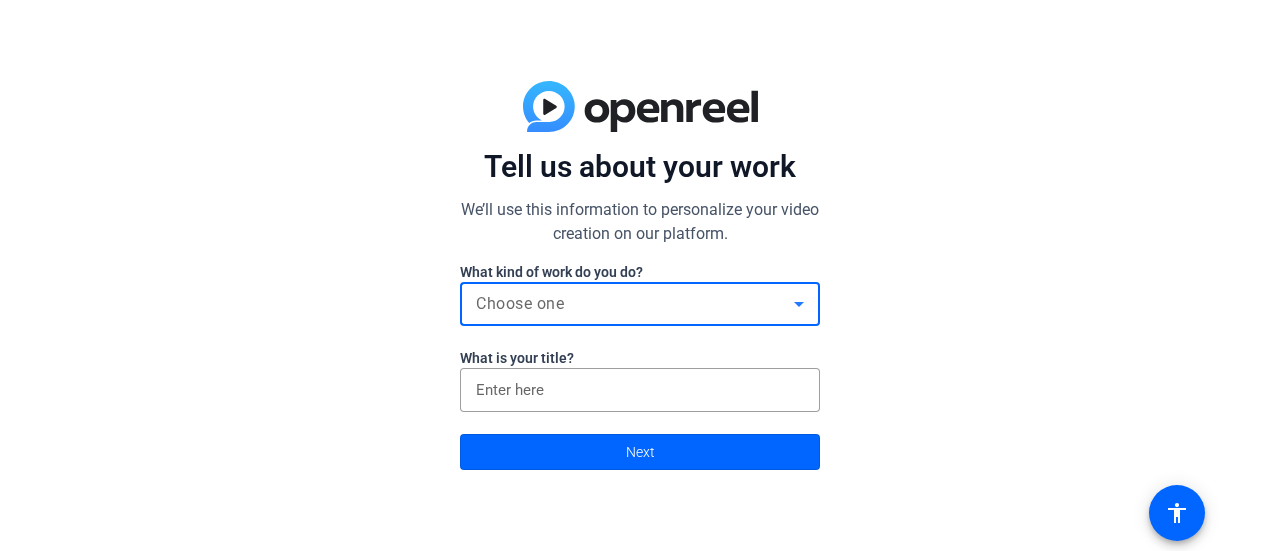 click on "Choose one" at bounding box center [635, 304] 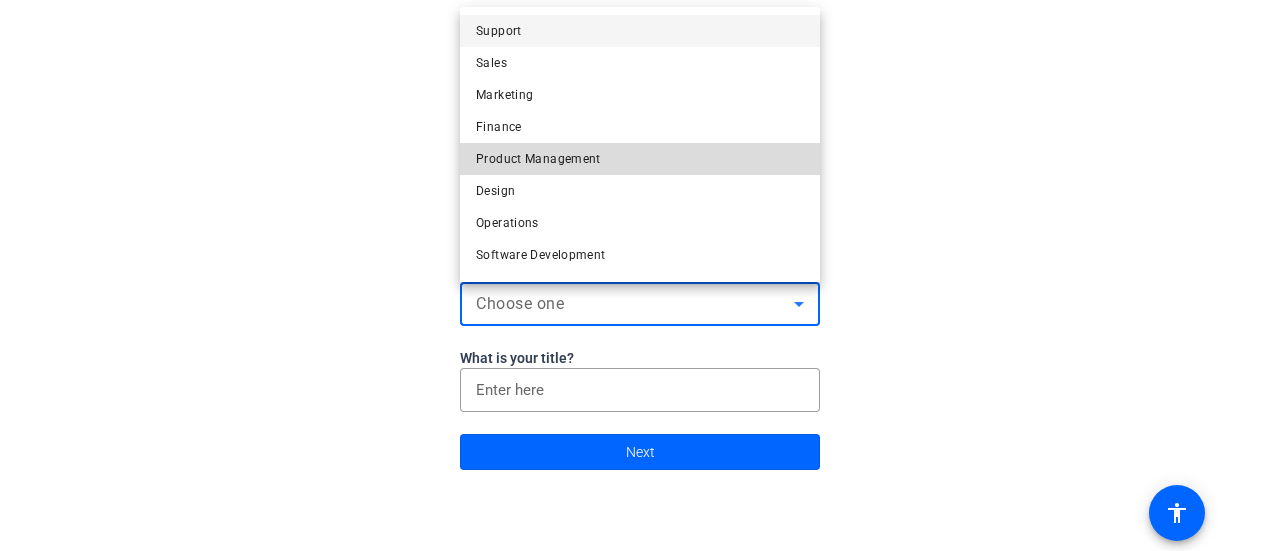 click on "Product Management" at bounding box center (640, 159) 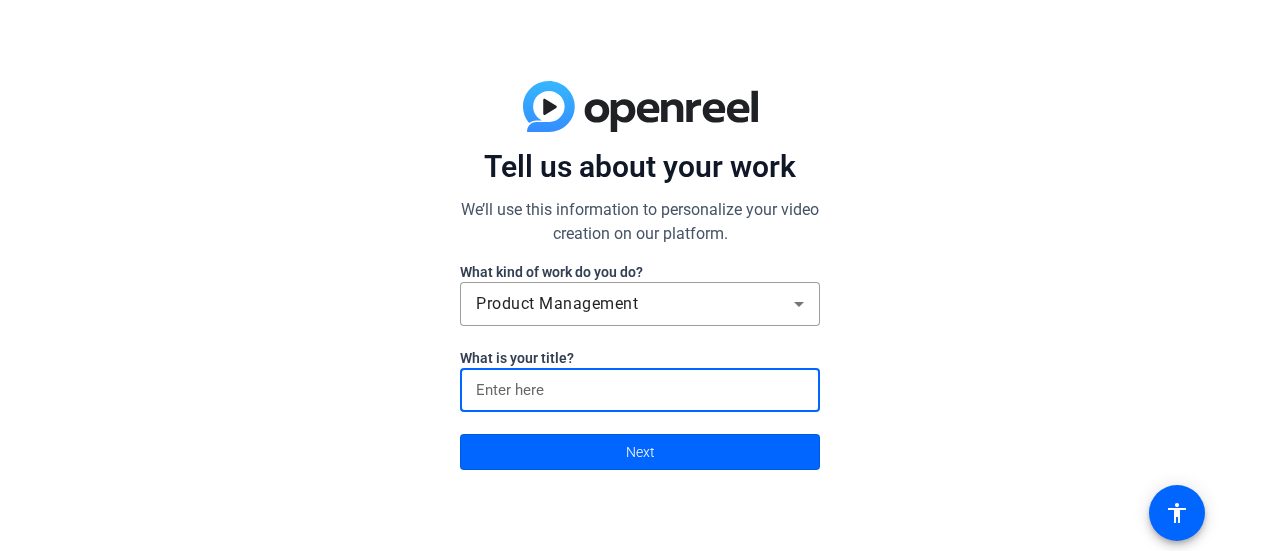 click at bounding box center (640, 390) 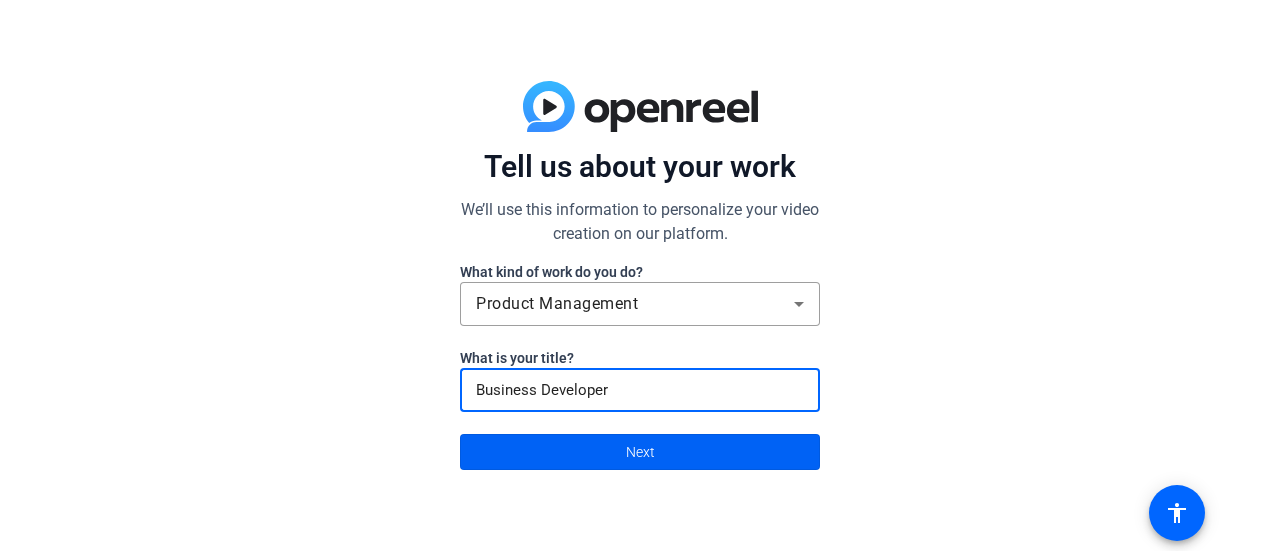 type on "Business Developer" 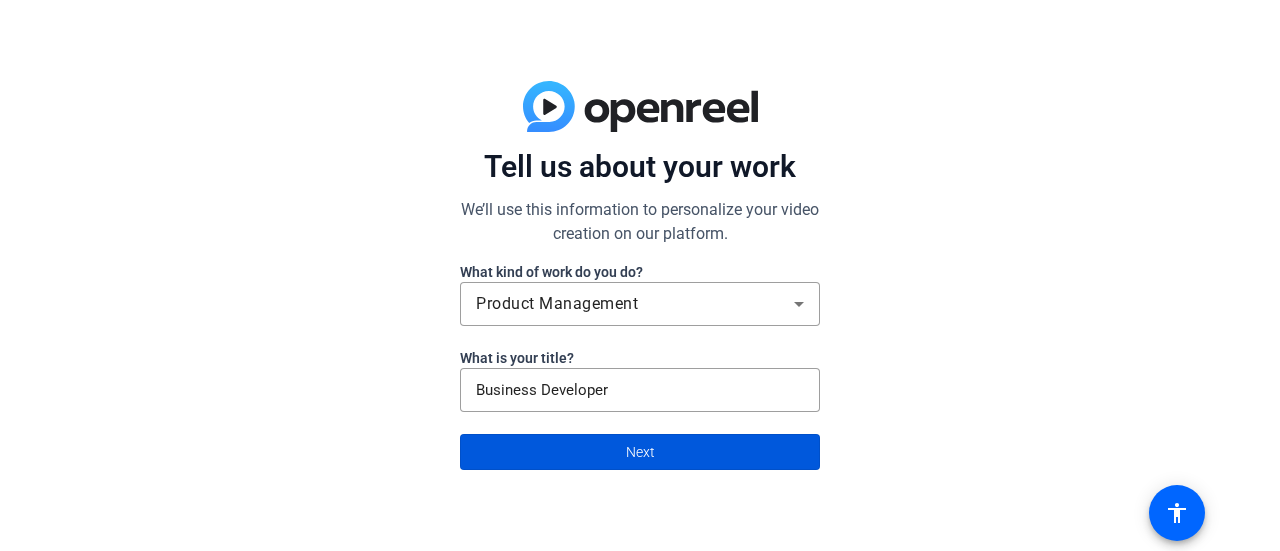 click on "Next" 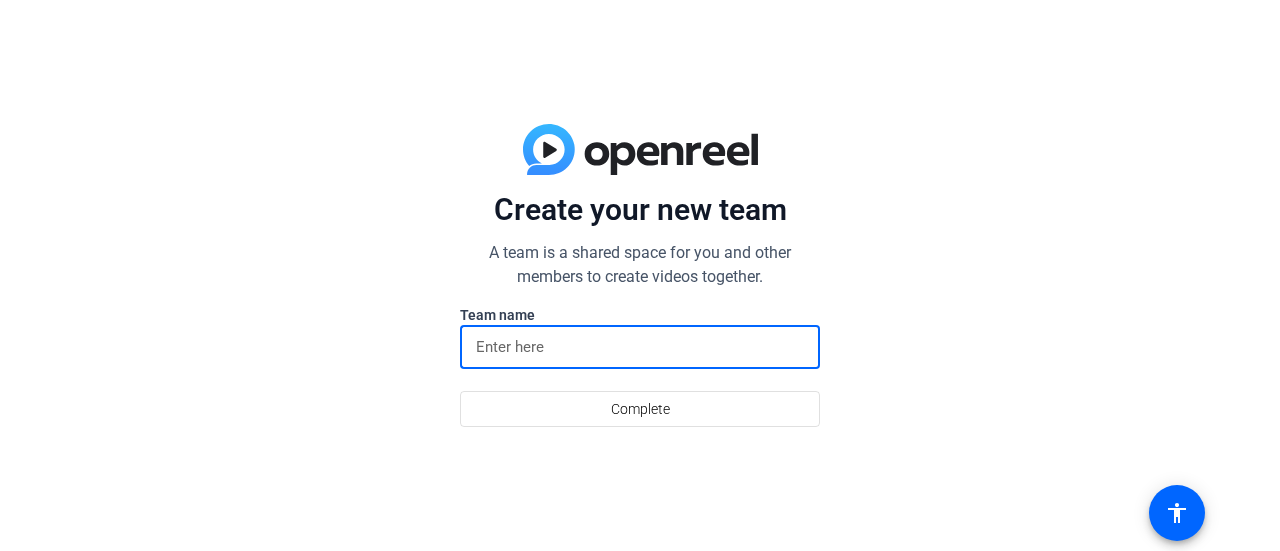 click at bounding box center [640, 347] 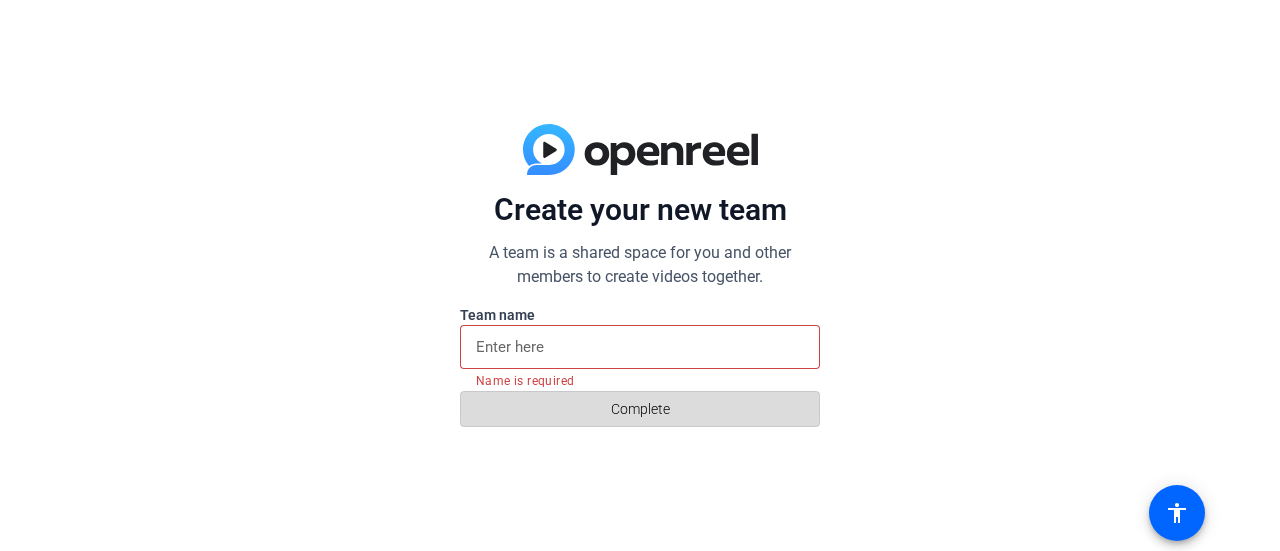 click on "Complete" 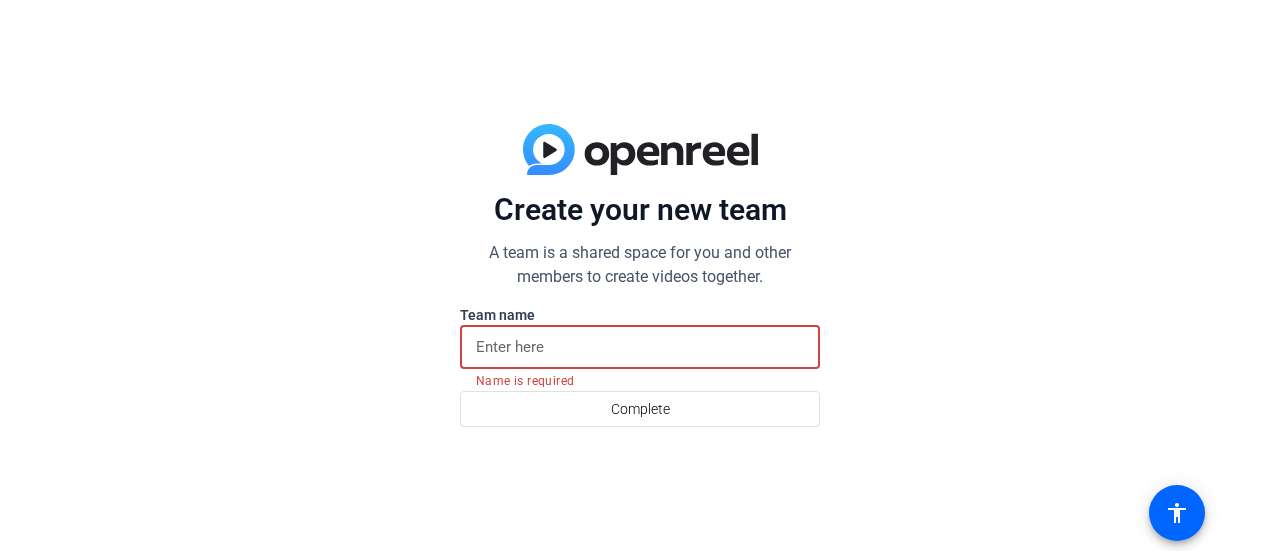 click at bounding box center [640, 347] 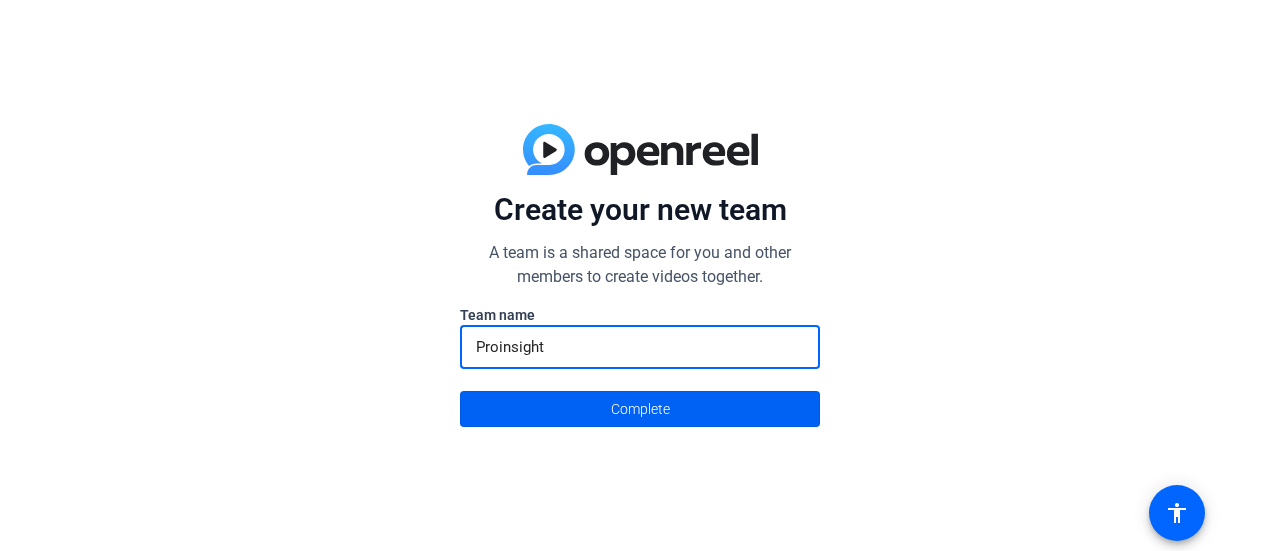 type on "Proinsight" 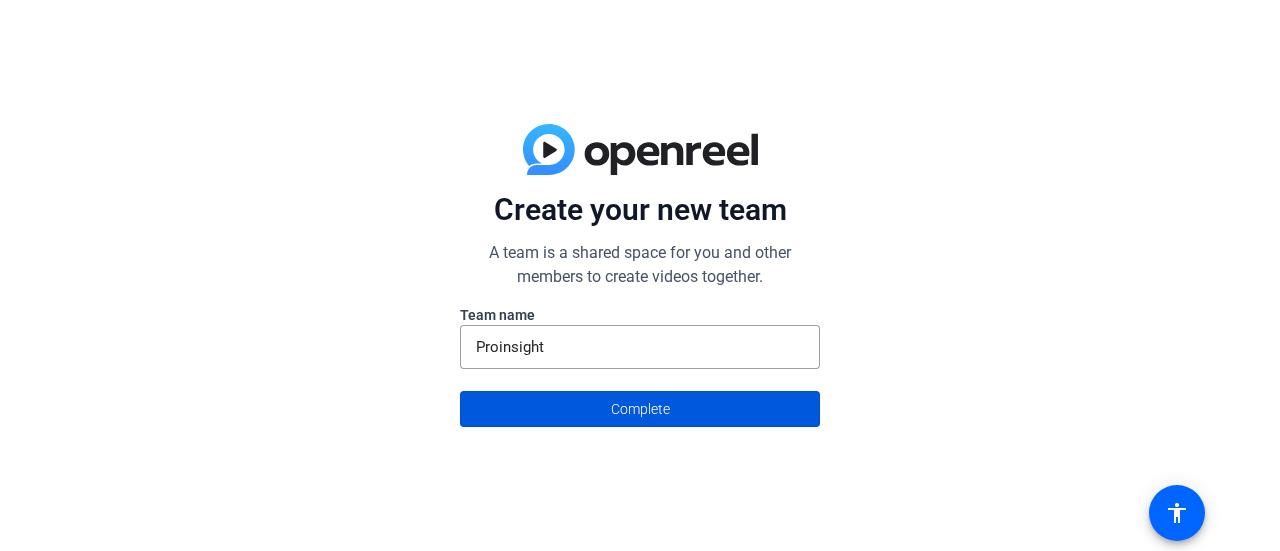 click on "Complete" 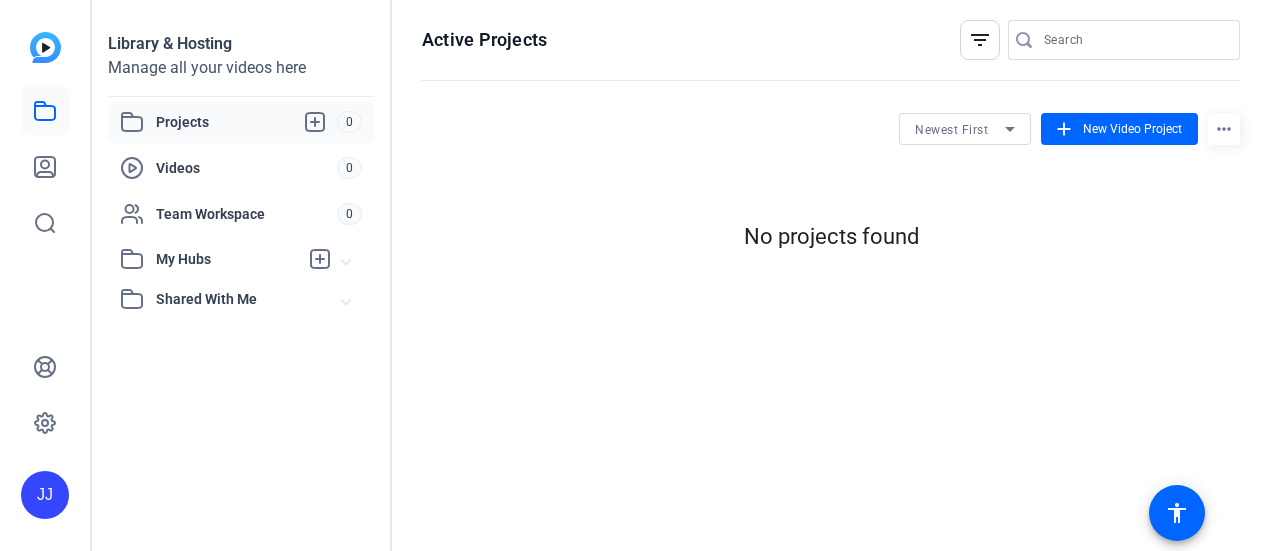 scroll, scrollTop: 0, scrollLeft: 0, axis: both 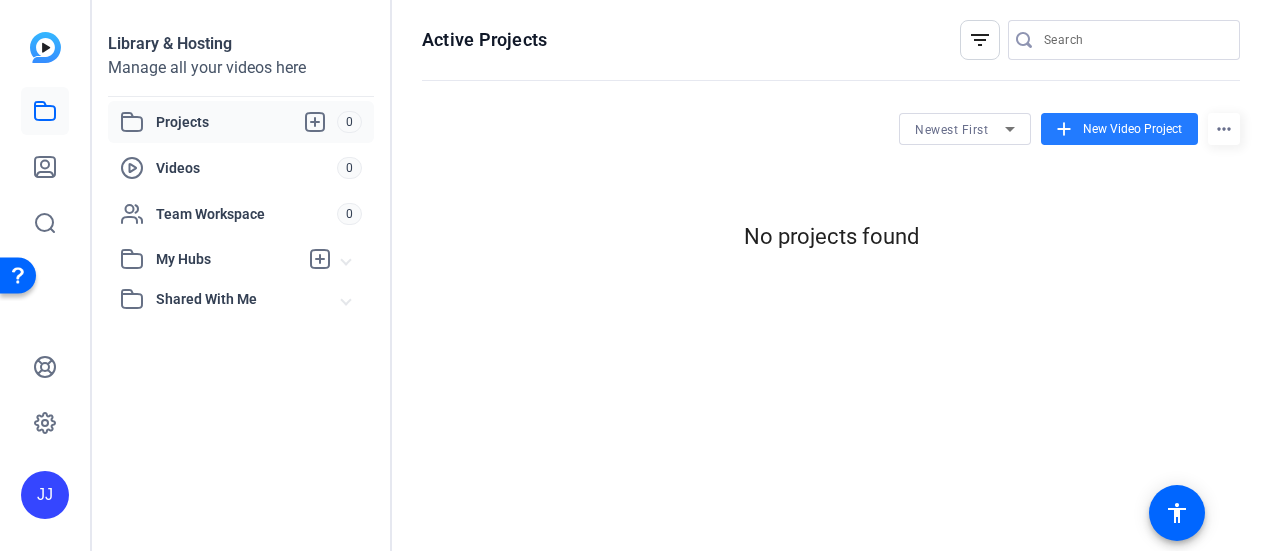 click on "New Video Project" 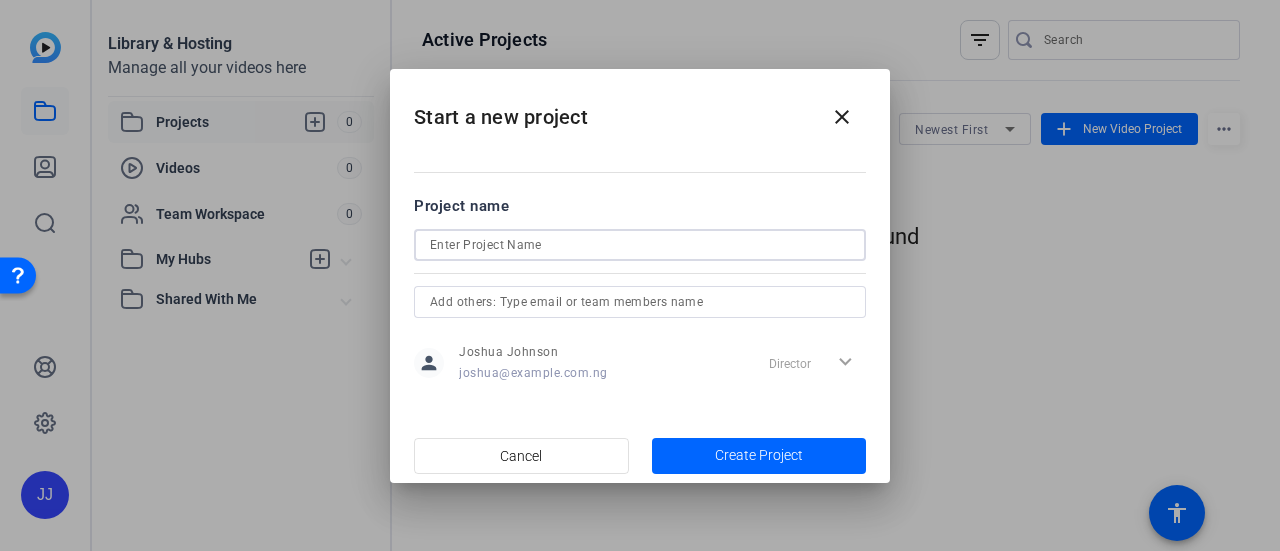 click at bounding box center (640, 245) 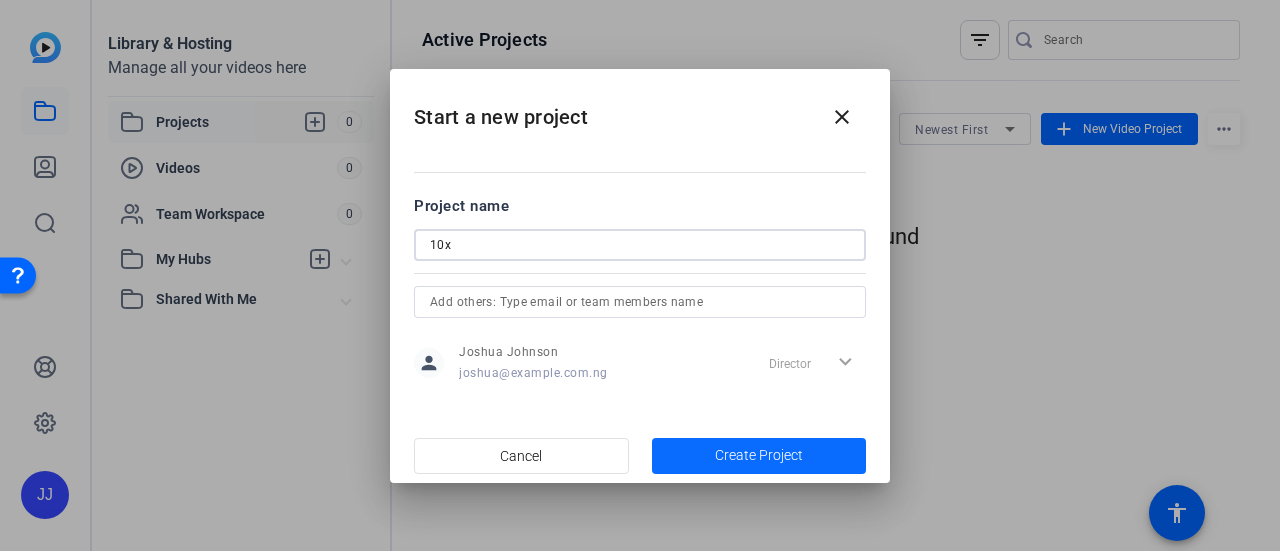 type on "10x" 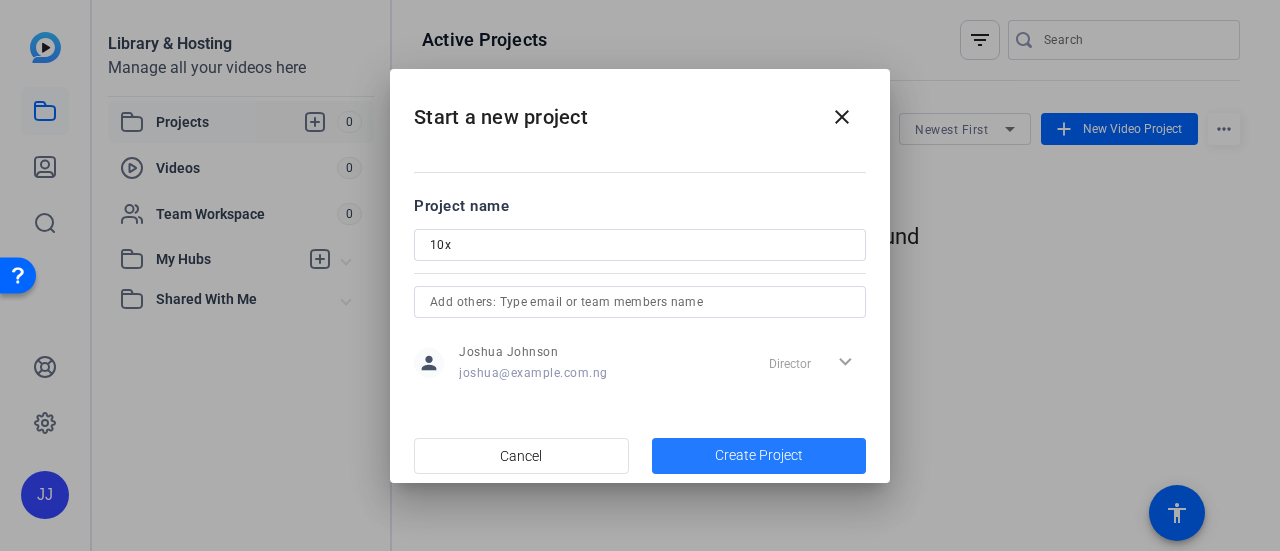 click on "Create Project" 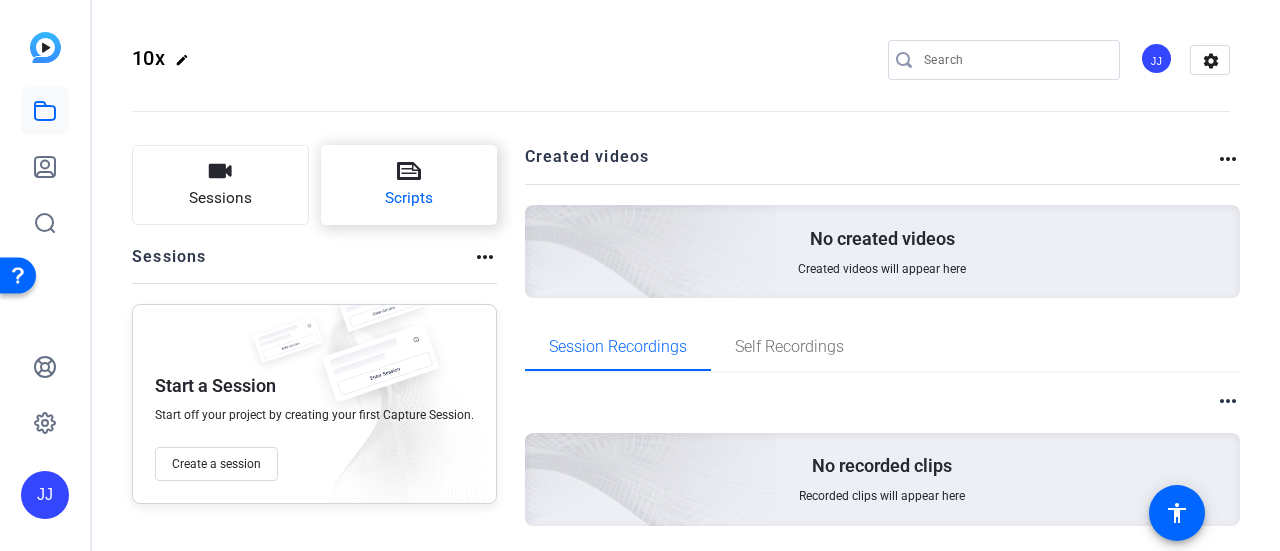 click on "Scripts" 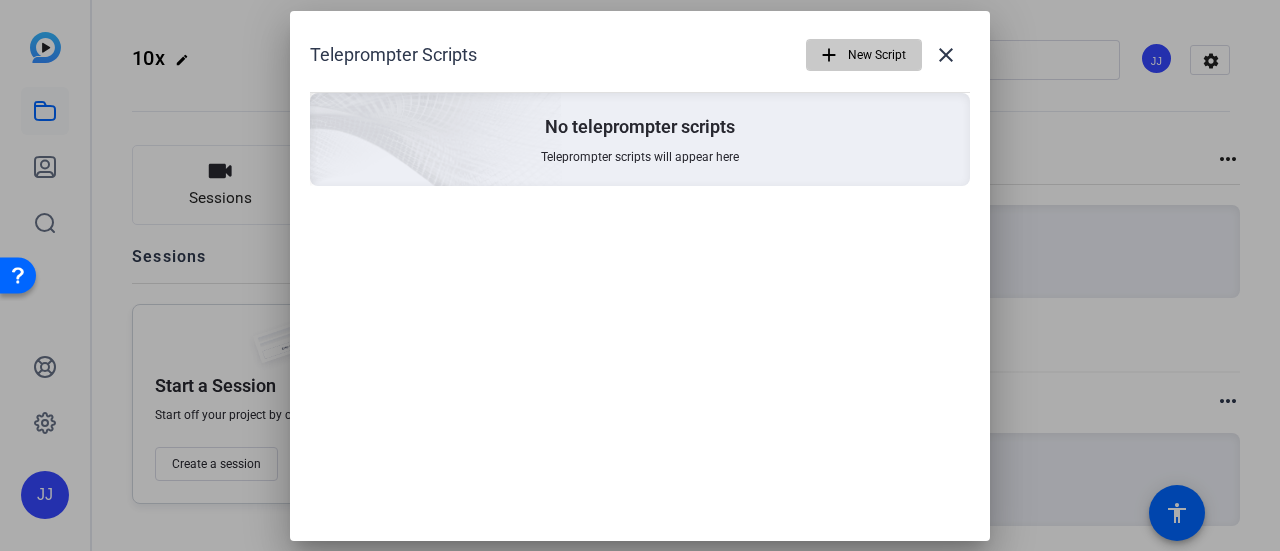 click on "New Script" at bounding box center [877, 55] 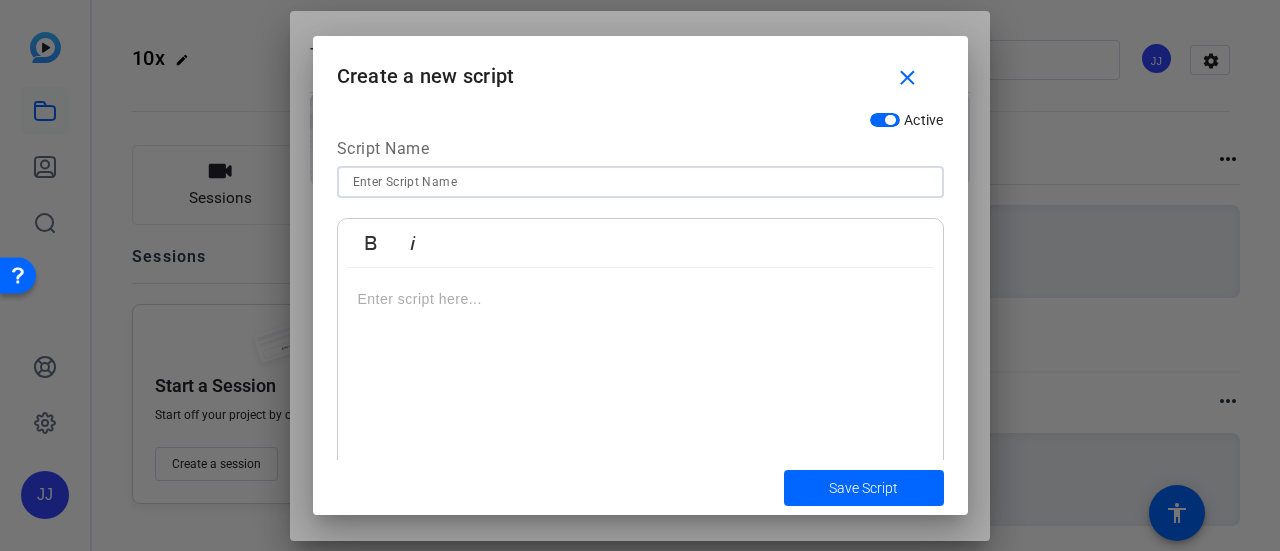 click at bounding box center [640, 182] 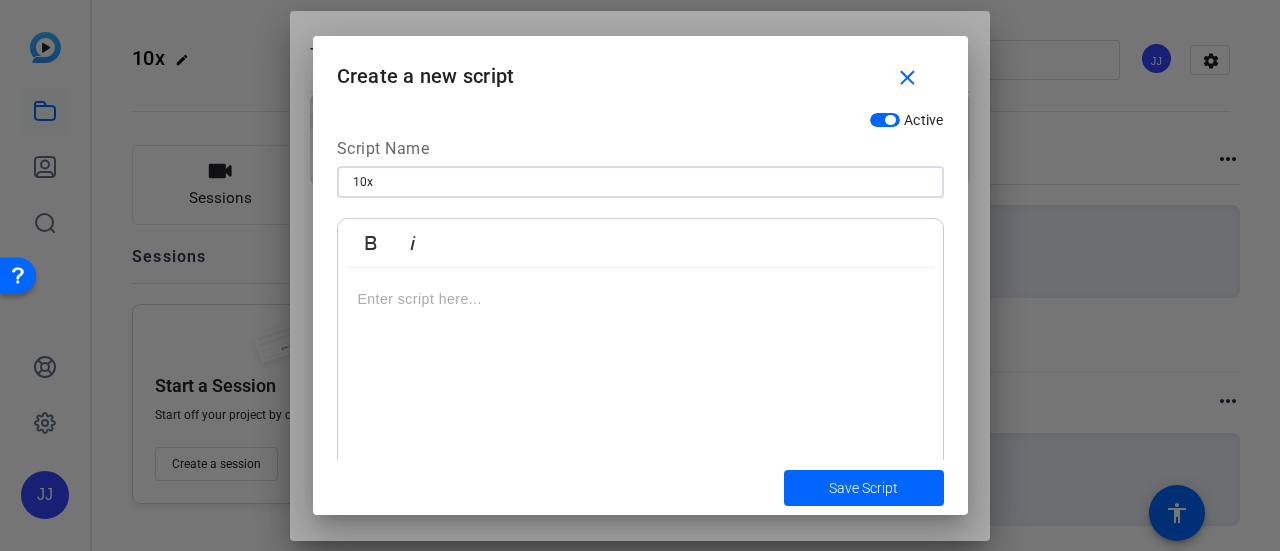 type on "10x" 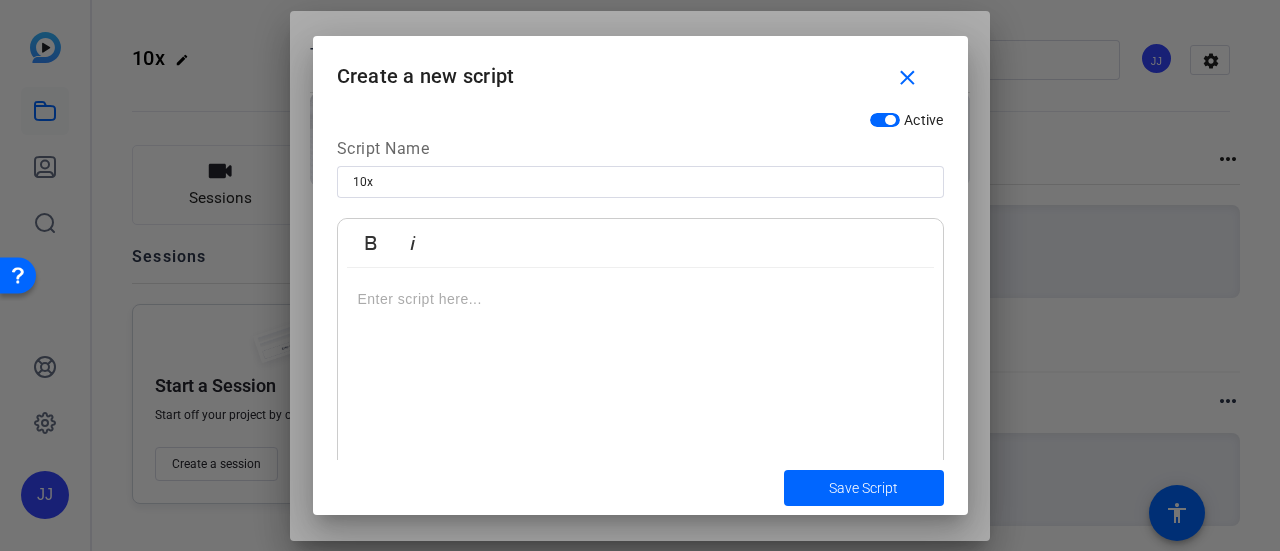click at bounding box center [640, 299] 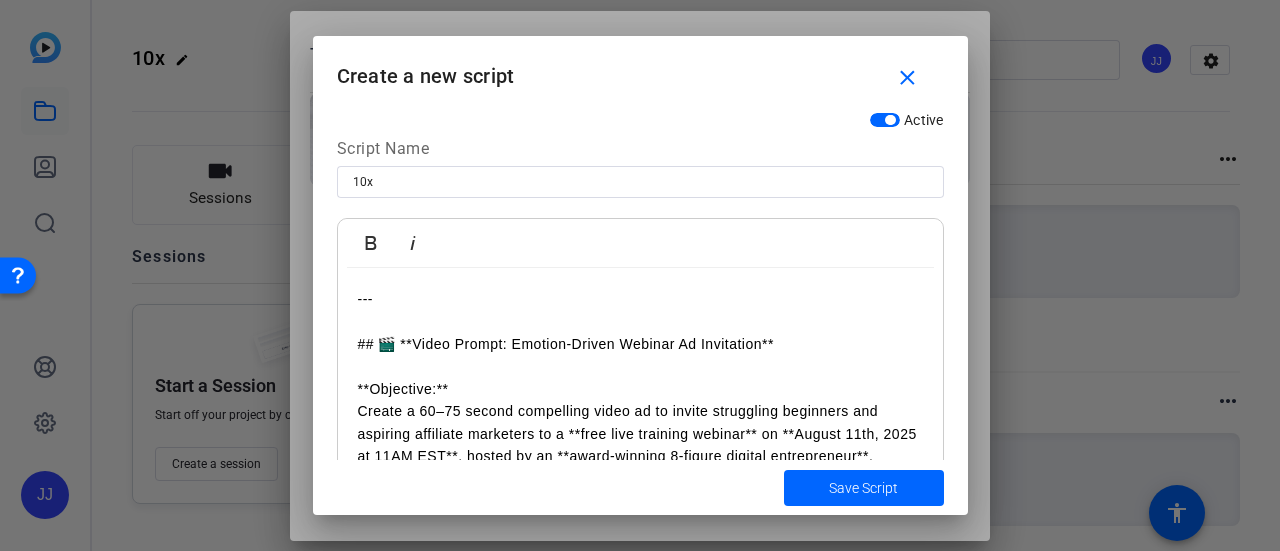 scroll, scrollTop: 2122, scrollLeft: 0, axis: vertical 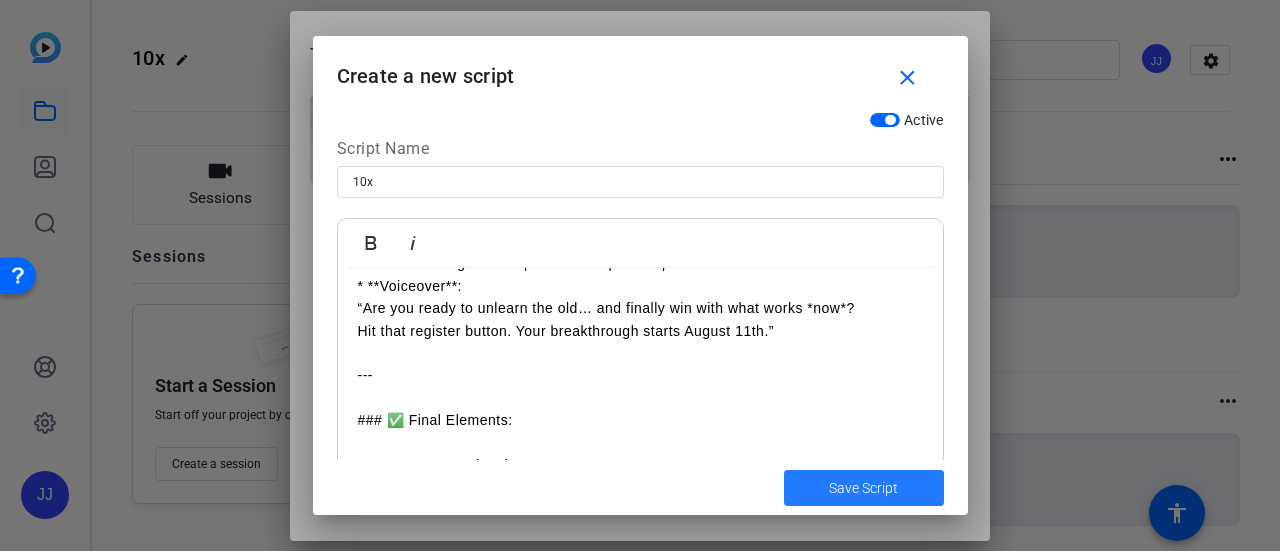 click at bounding box center [864, 488] 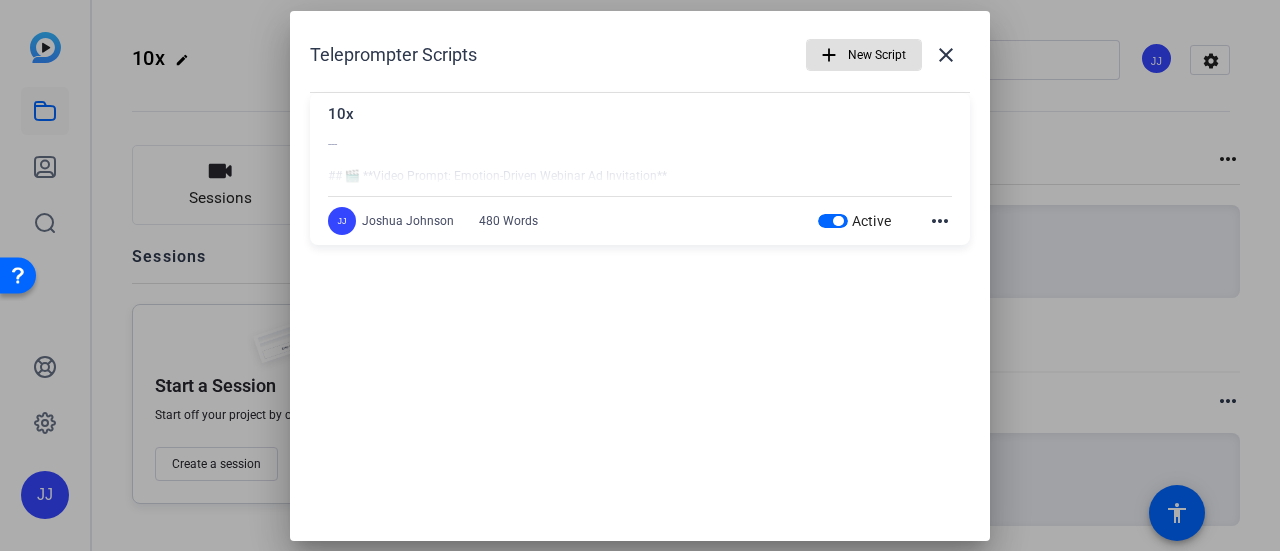 click on "more_horiz" 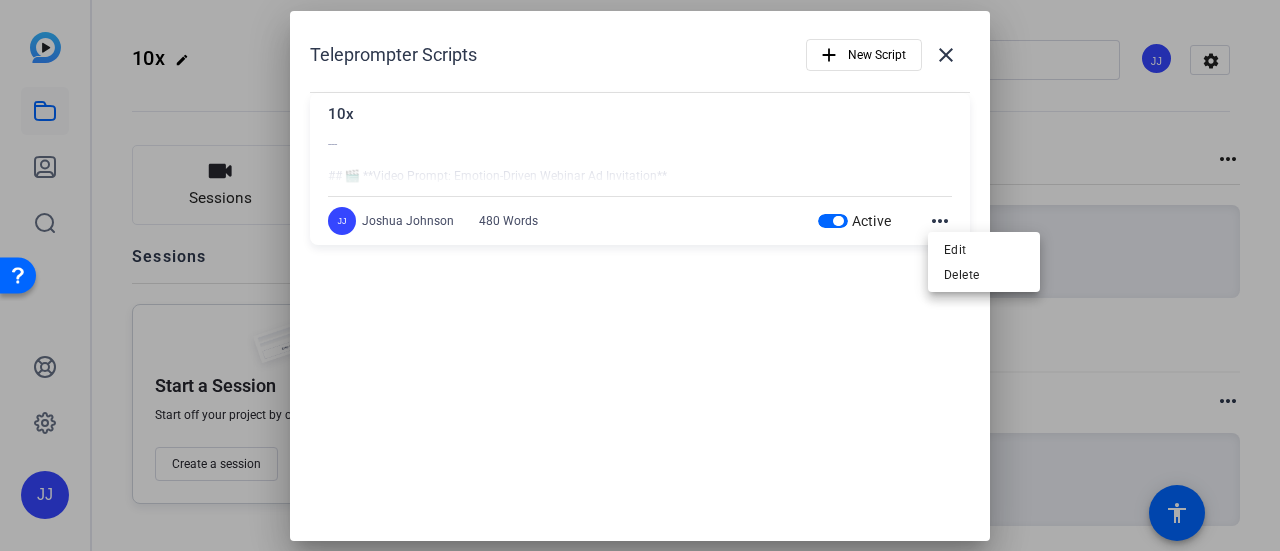click at bounding box center [640, 275] 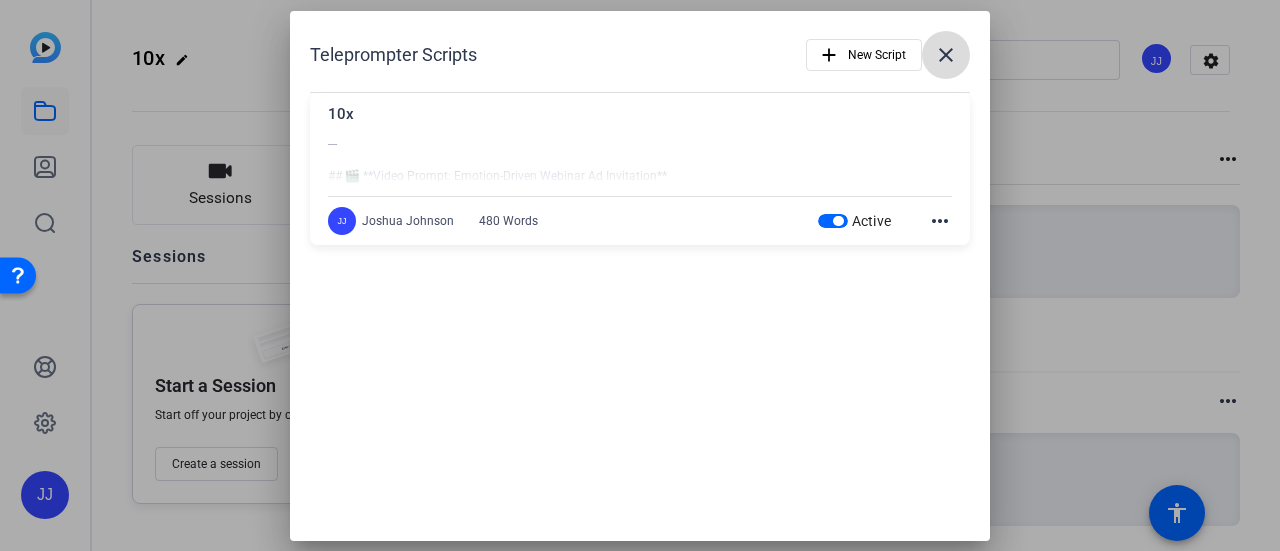 click on "close" at bounding box center [946, 55] 